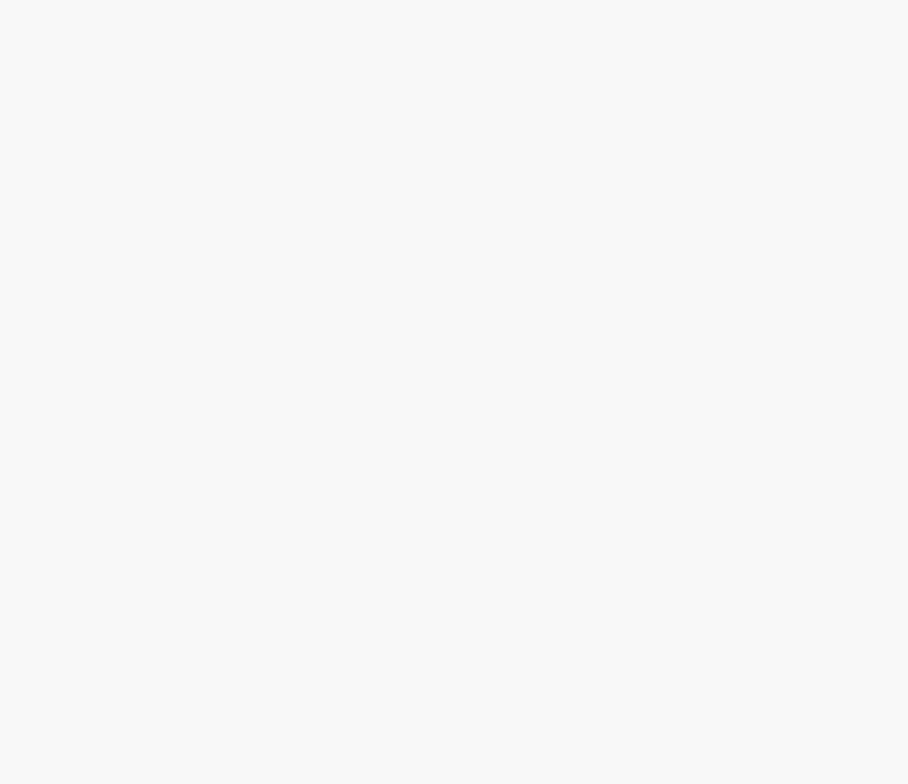 scroll, scrollTop: 0, scrollLeft: 0, axis: both 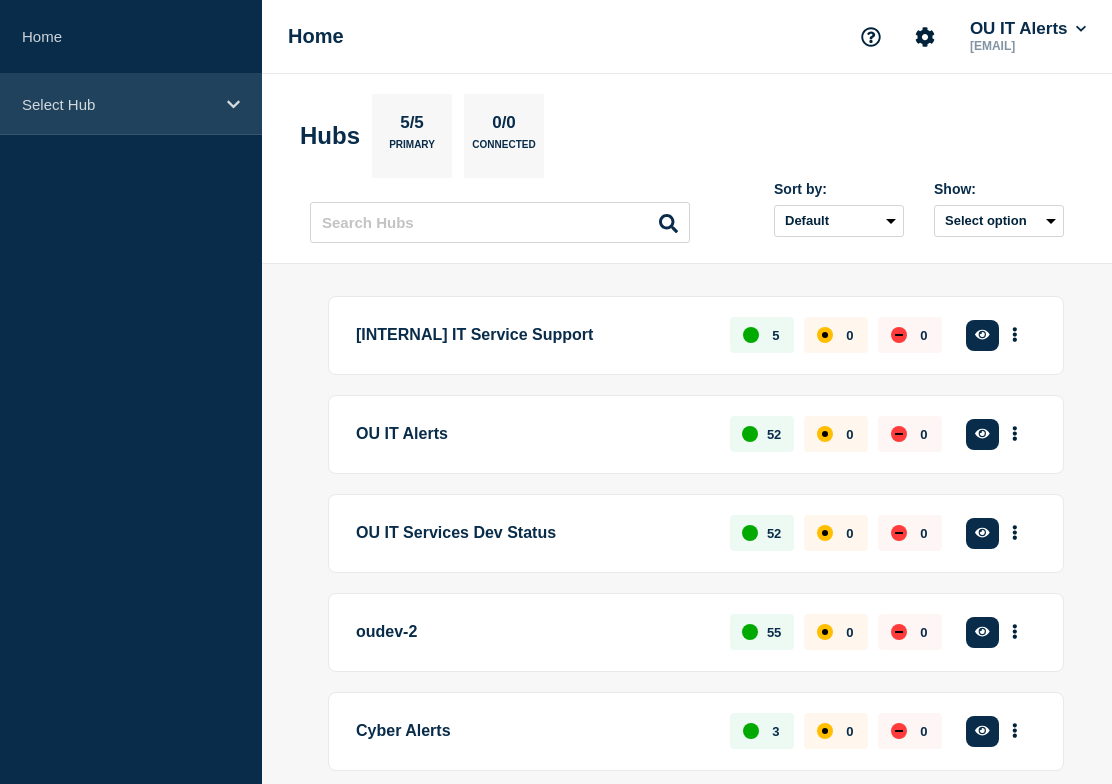 click on "Select Hub" at bounding box center (131, 104) 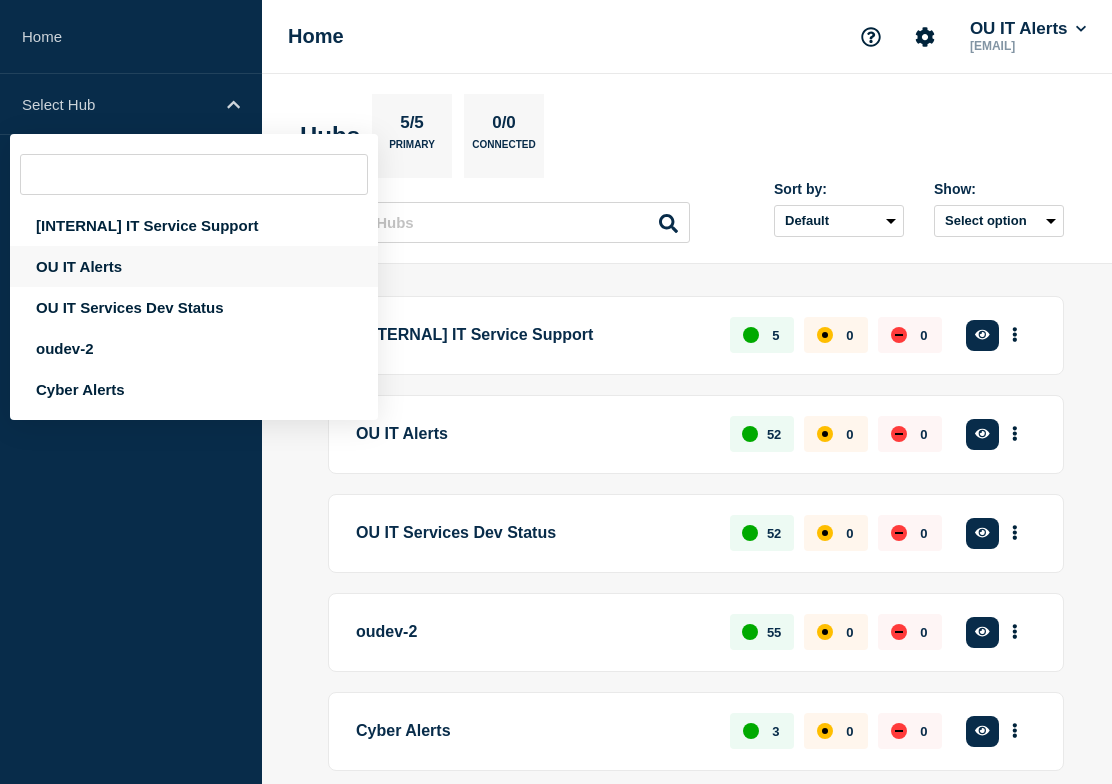 click on "OU IT Alerts" at bounding box center (194, 266) 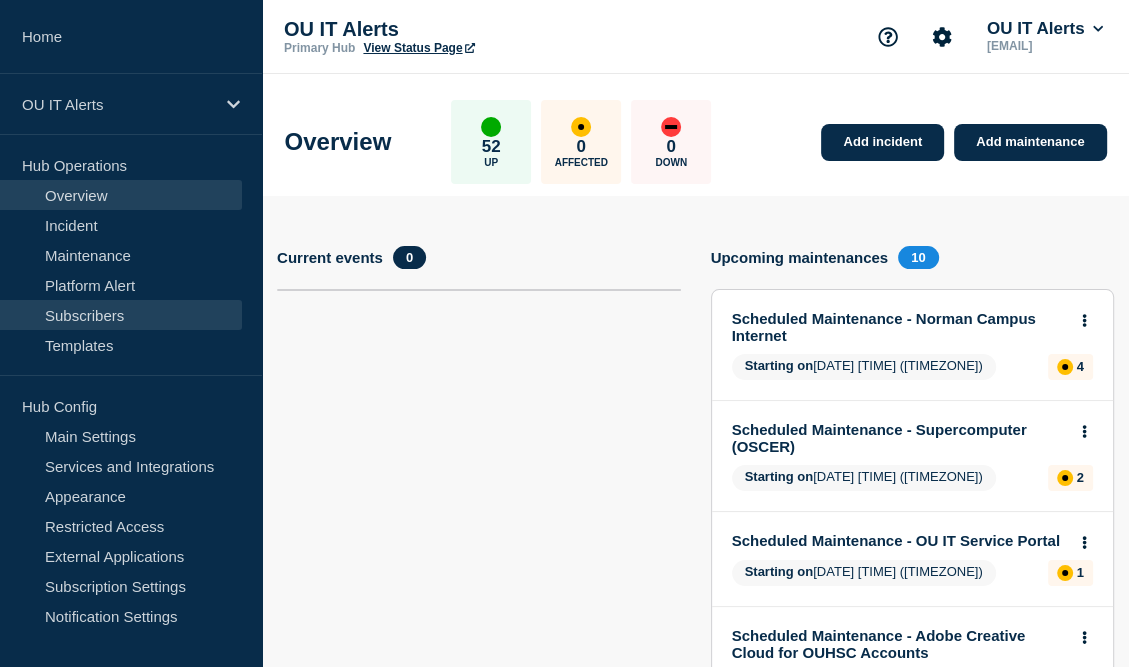 click on "Subscribers" at bounding box center [121, 315] 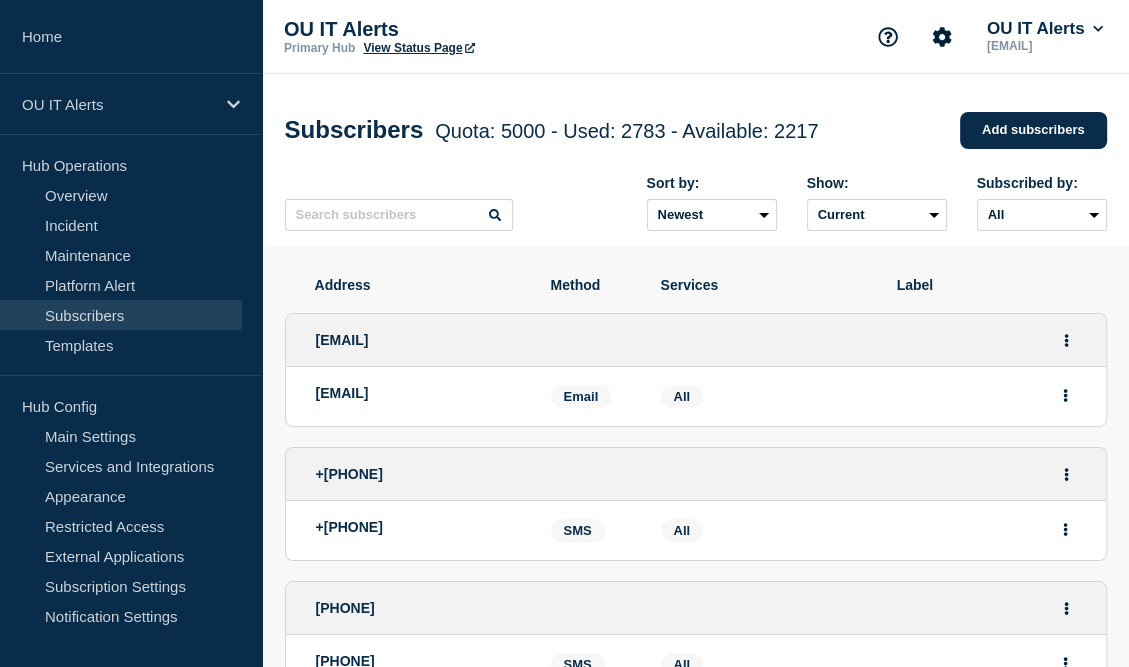click on "Subscribers  Quota: 5000 - Used: 2783 - Available: 2217  Quota Used Available 5000 2783 2217 Add subscribers Sort by:  Newest Oldest Show:  Current Deleted Recently deleted Subscribed by:  All Email Slack SMS Teams Webhook" at bounding box center (695, 160) 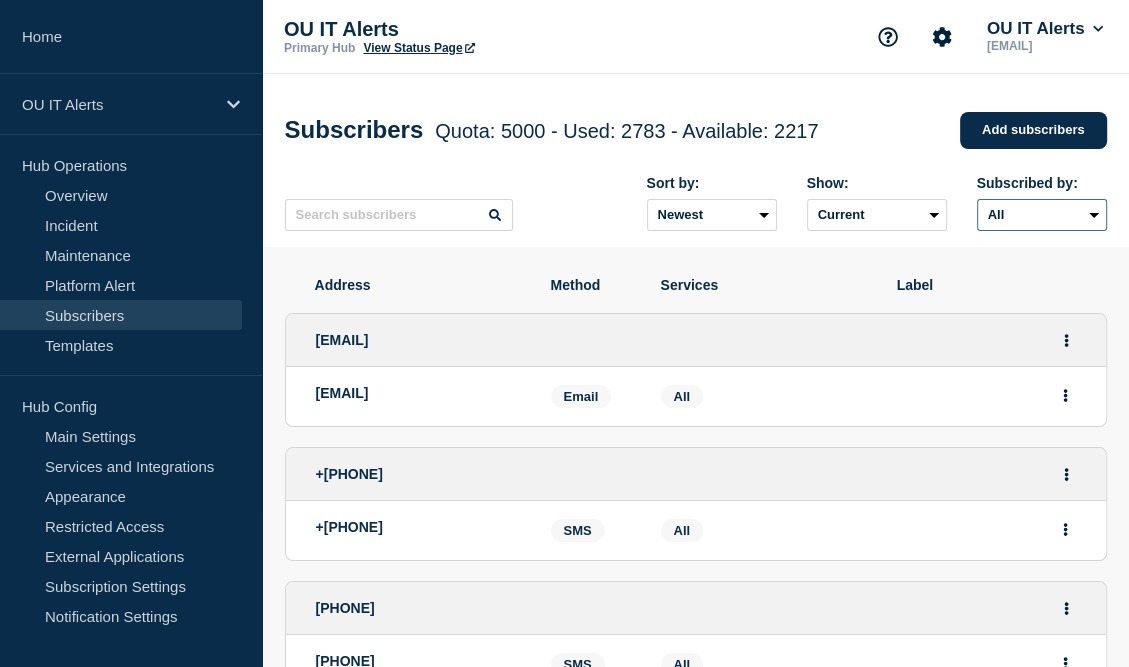 click on "All Email Slack SMS Teams Webhook" at bounding box center [1042, 215] 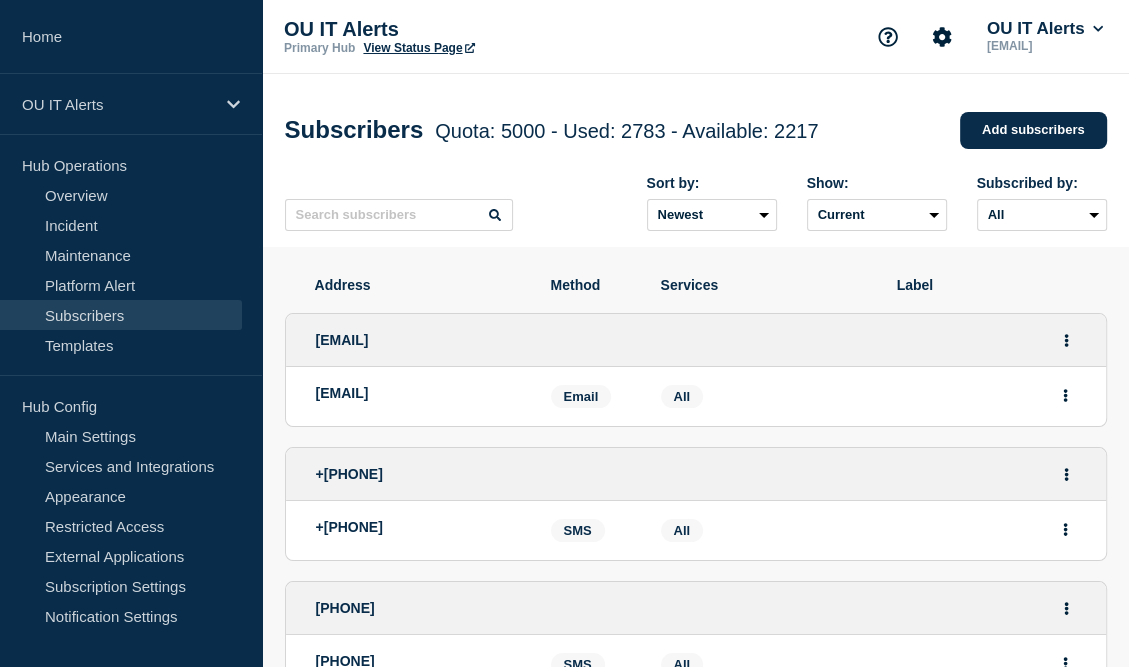 click on "Subscribers  Quota: 5000 - Used: 2783 - Available: 2217  Quota Used Available 5000 2783 2217 Add subscribers" 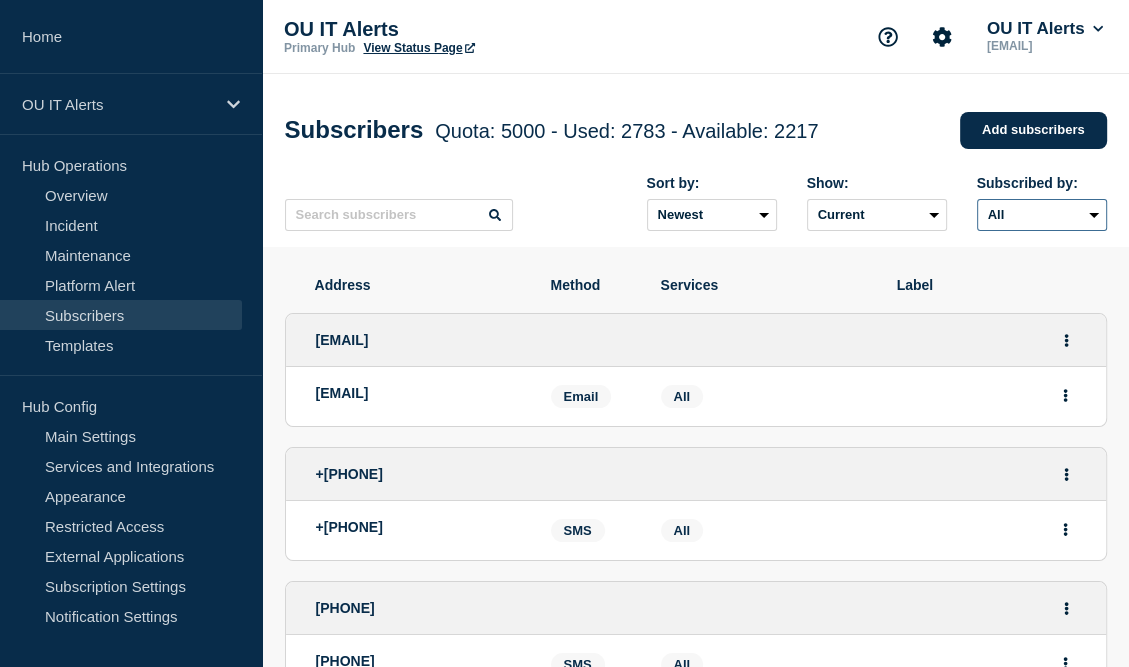 click on "All Email Slack SMS Teams Webhook" at bounding box center [1042, 215] 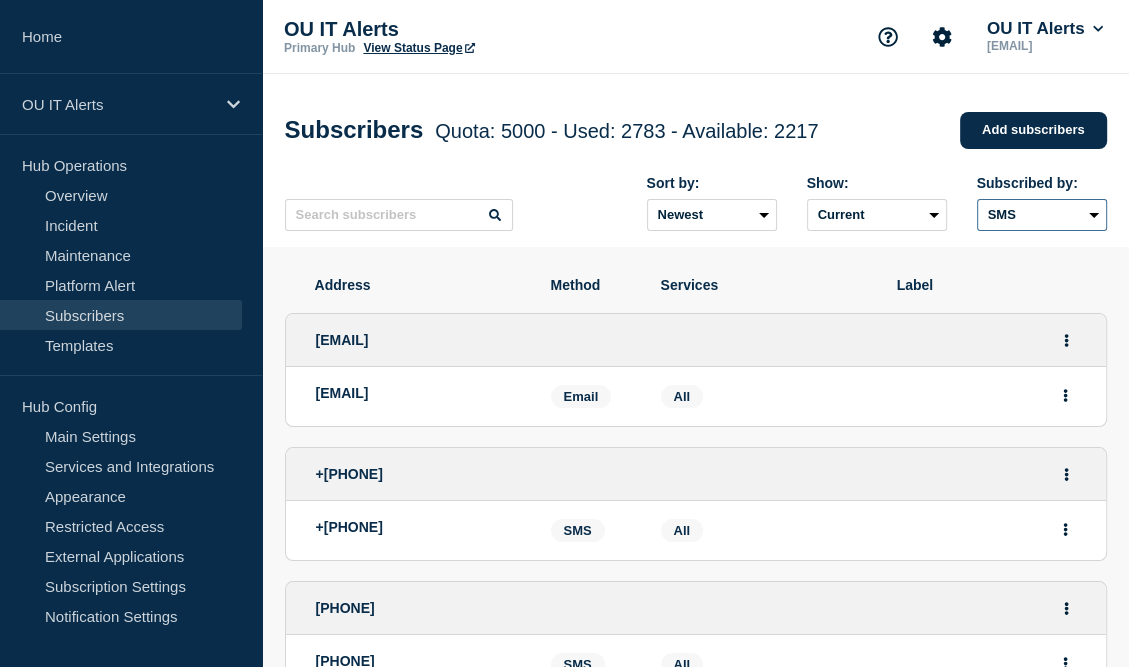 click on "All Email Slack SMS Teams Webhook" at bounding box center [1042, 215] 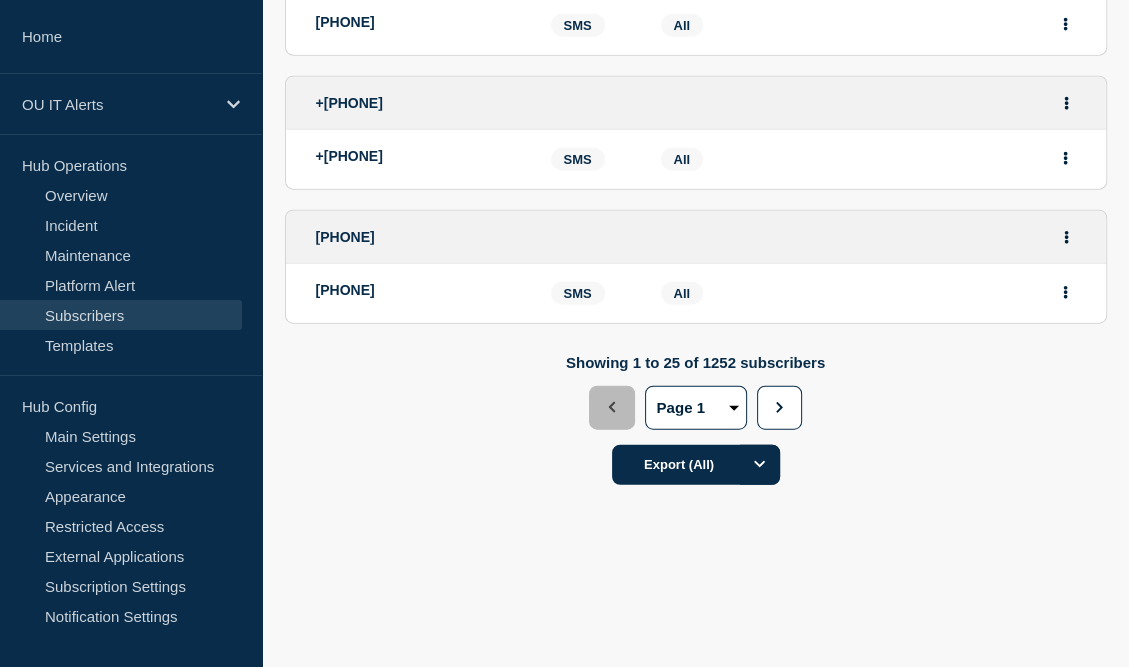 scroll, scrollTop: 3628, scrollLeft: 0, axis: vertical 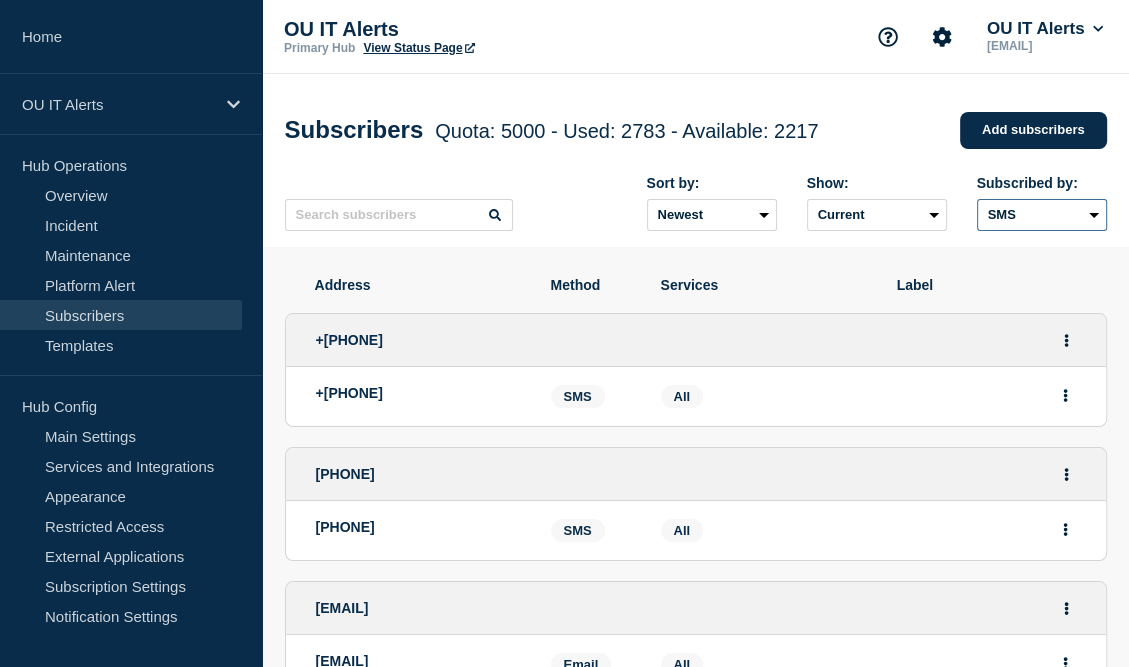 click on "All Email Slack SMS Teams Webhook" at bounding box center (1042, 215) 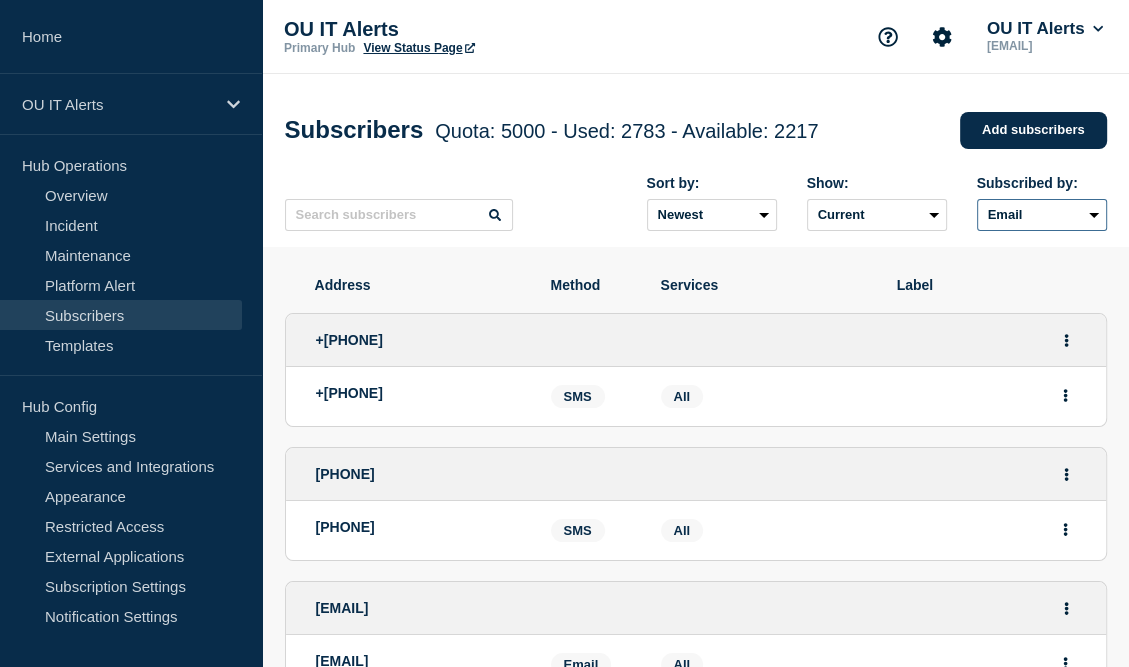 click on "All Email Slack SMS Teams Webhook" at bounding box center (1042, 215) 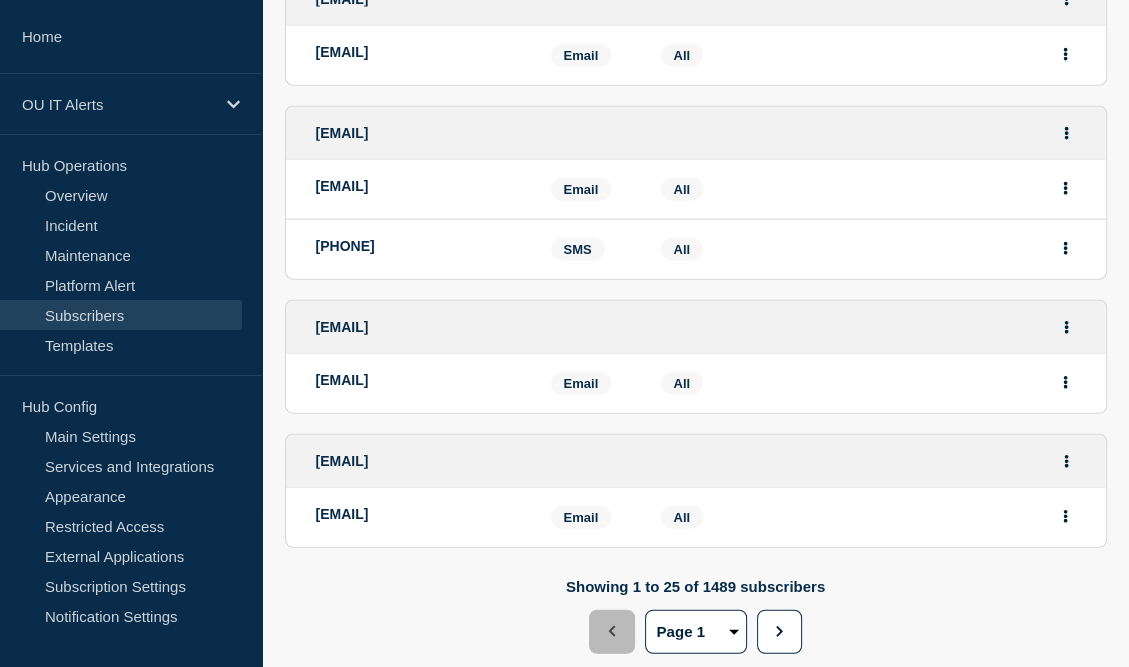 scroll, scrollTop: 3787, scrollLeft: 0, axis: vertical 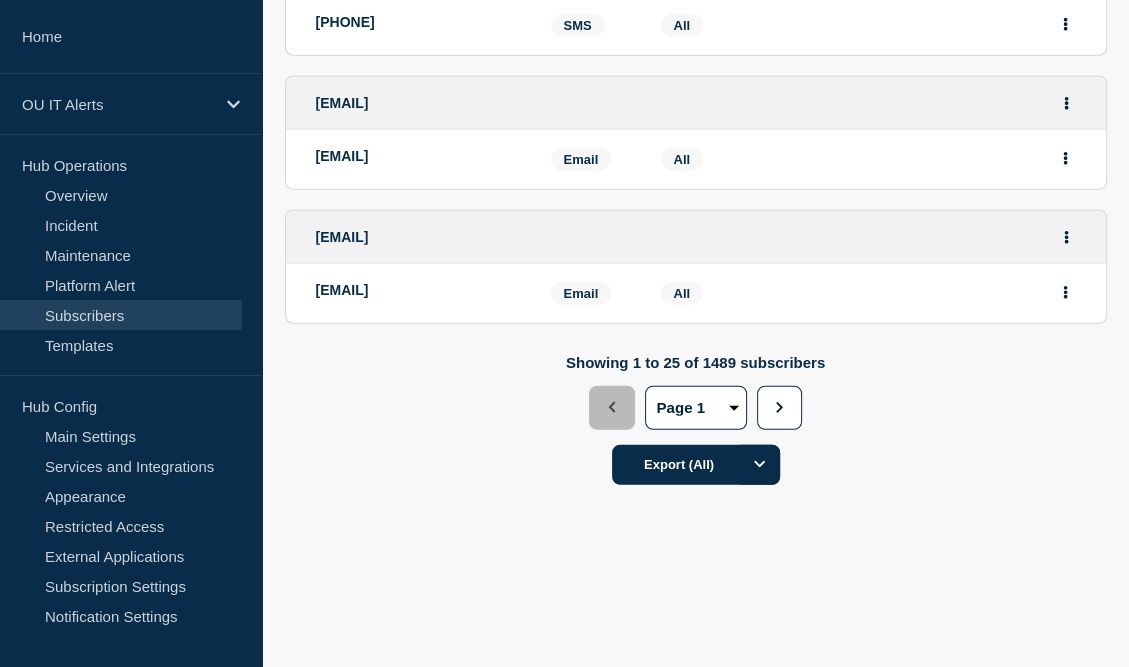 click on "Showing 1 to 25 of 1489 subscribers Previous Page 1 Page 2 Page 3 Page 4 Page 5 Page 6 Page 7 Page 8 Page 9 Page 10 Page 11 Page 12 Page 13 Page 14 Page 15 Page 16 Page 17 Page 18 Page 19 Page 20 Page 21 Page 22 Page 23 Page 24 Page 25 Page 26 Page 27 Page 28 Page 29 Page 30 Page 31 Page 32 Page 33 Page 34 Page 35 Page 36 Page 37 Page 38 Page 39 Page 40 Page 41 Page 42 Page 43 Page 44 Page 45 Page 46 Page 47 Page 48 Page 49 Page 50 Page 51 Page 52 Page 53 Page 54 Page 55 Page 56 Page 57 Page 58 Page 59 Page 60 1 2 3 4 5 60 Next Export (All)" at bounding box center (695, 420) 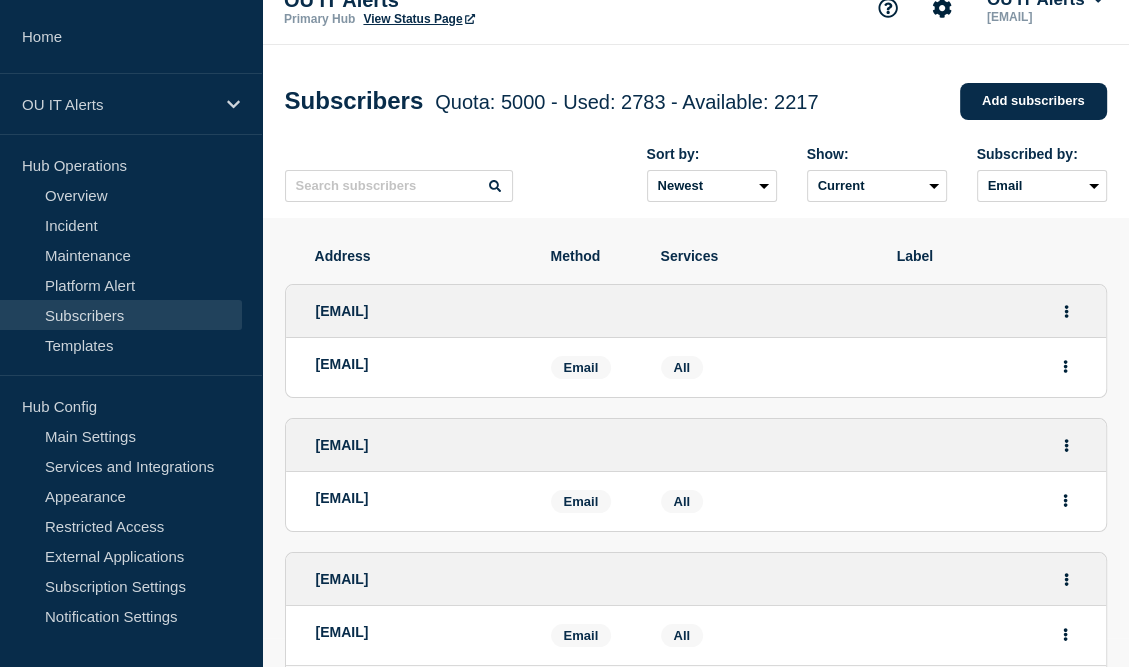 scroll, scrollTop: 0, scrollLeft: 0, axis: both 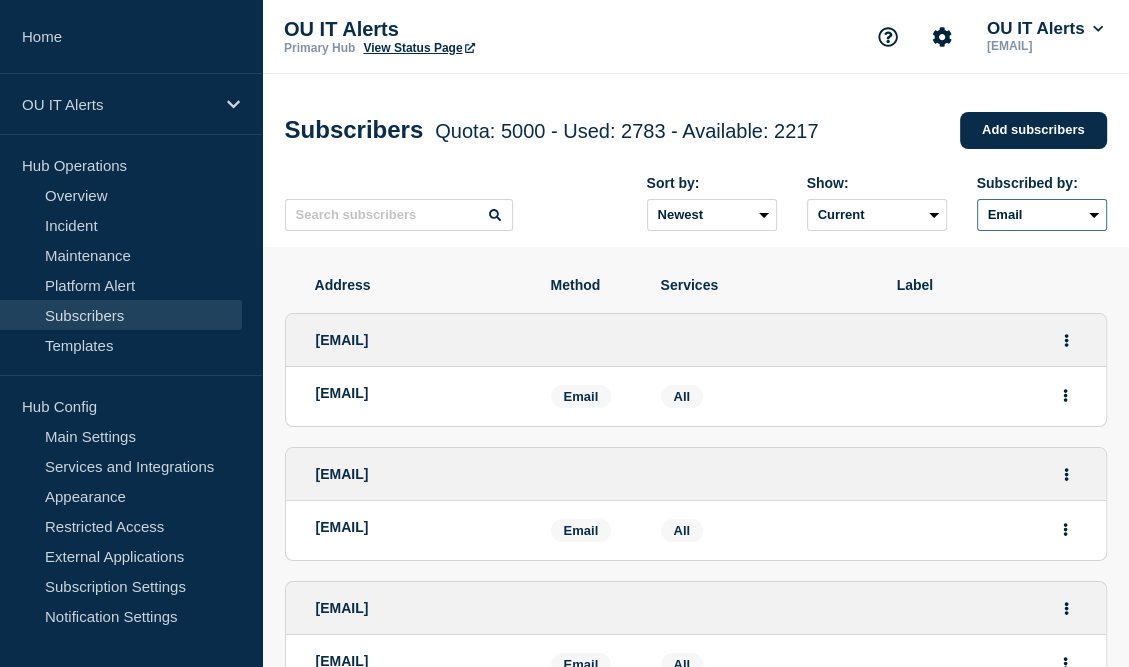 click on "All Email Slack SMS Teams Webhook" at bounding box center [1042, 215] 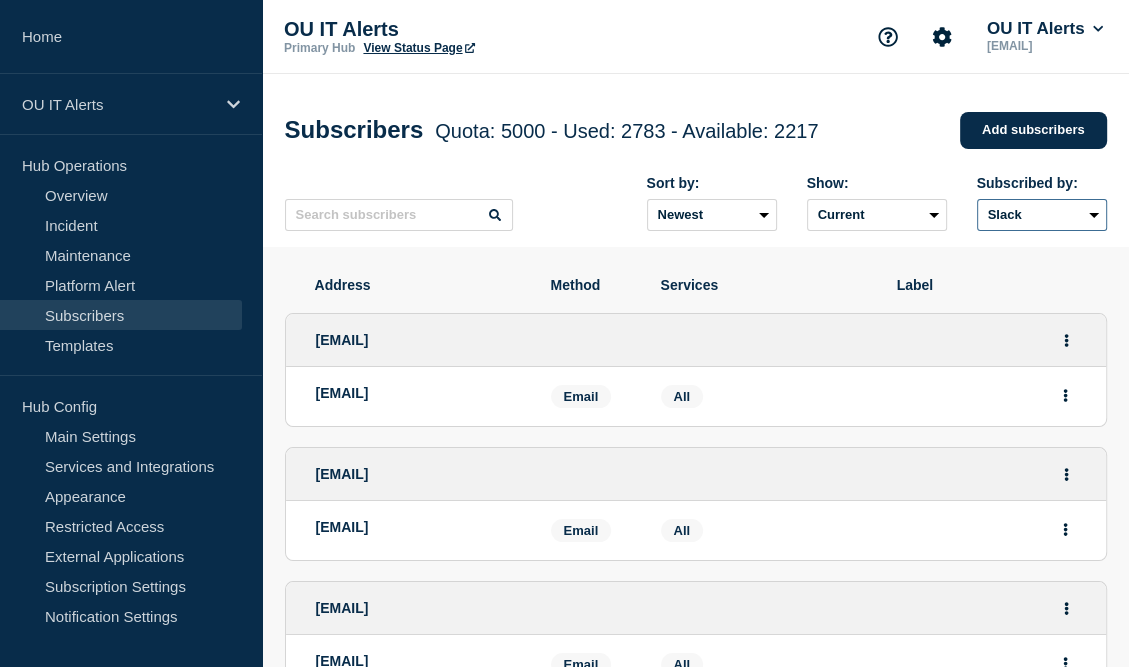 click on "All Email Slack SMS Teams Webhook" at bounding box center (1042, 215) 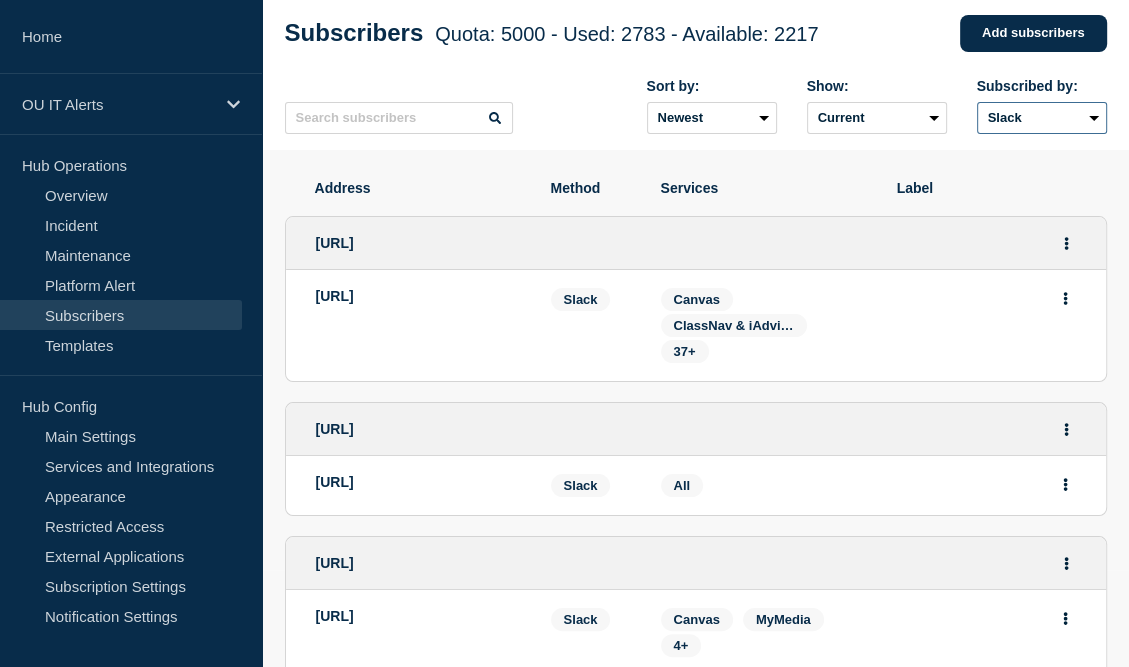 scroll, scrollTop: 114, scrollLeft: 0, axis: vertical 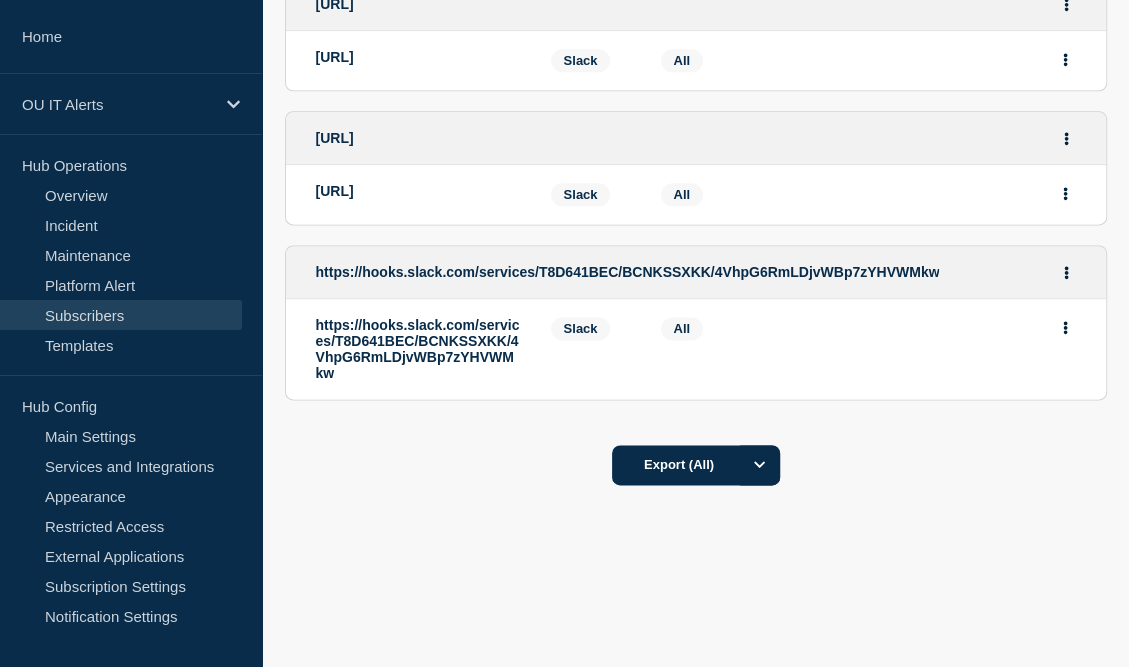 click on "Address Method Services Label https://hooks.slack.com/services/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 https://hooks.slack.com/services/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 Slack Slack:  https://hooks.slack.com/services/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 Services:   Canvas ClassNav & iAdvise 37+  https://hooks.slack.com/services/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 https://hooks.slack.com/services/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 Slack Slack:  https://hooks.slack.com/services/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 Services:   All https://hooks.slack.com/services/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 https://hooks.slack.com/services/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 Slack Slack:  https://hooks.slack.com/services/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 Services:   Canvas MyMedia 4+  https://hooks.slack.com/services/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 Slack Slack:  Services:   All Slack Slack:  Canvas" 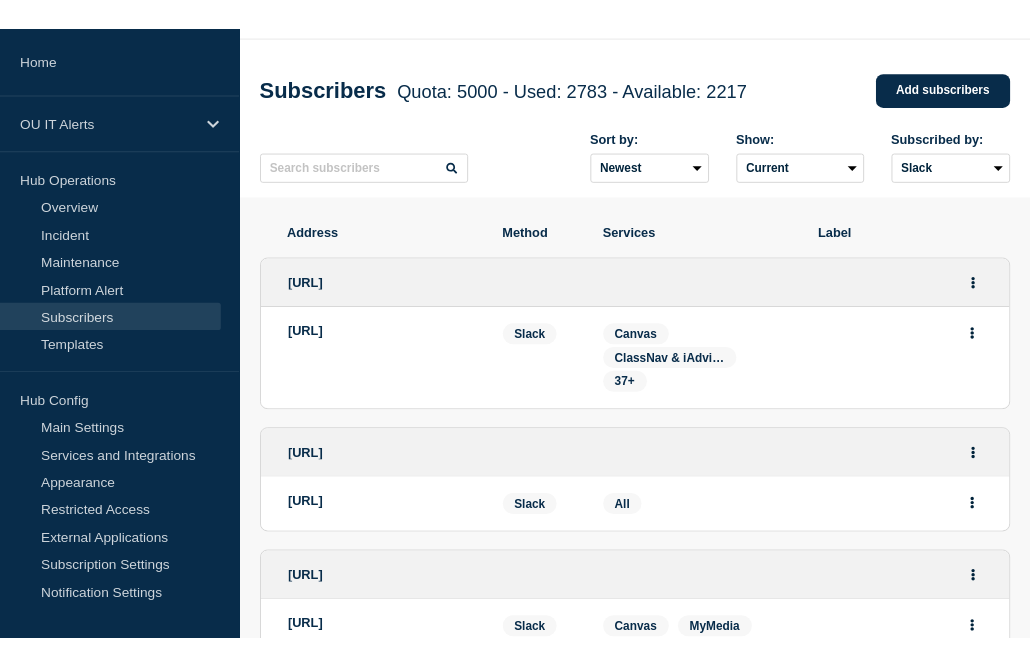 scroll, scrollTop: 0, scrollLeft: 0, axis: both 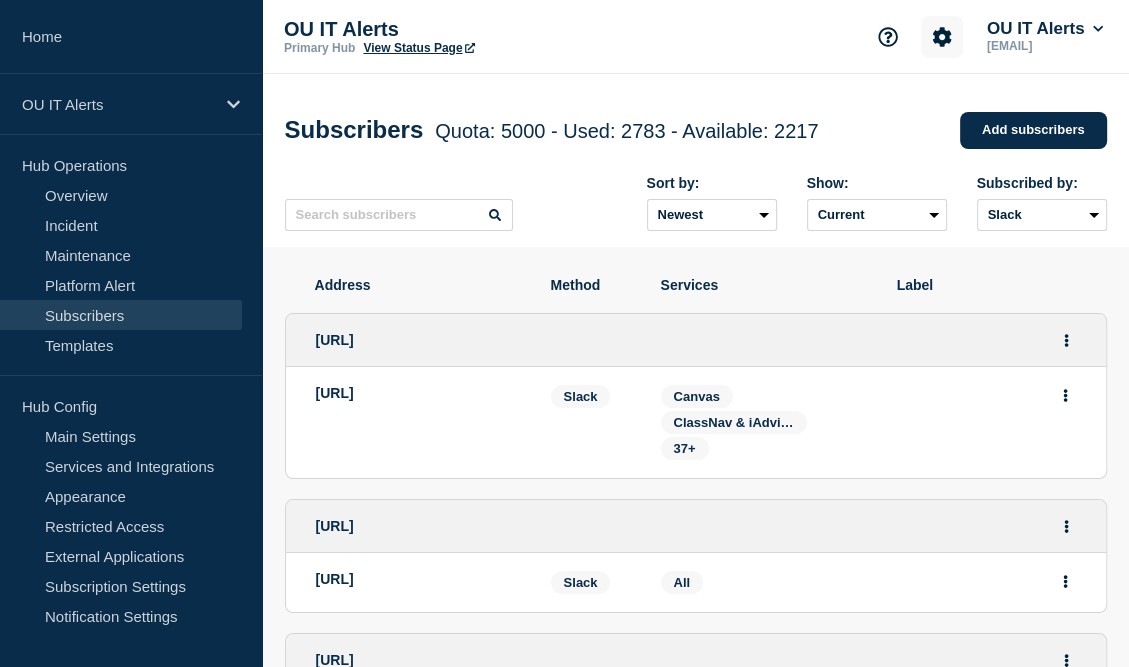 click 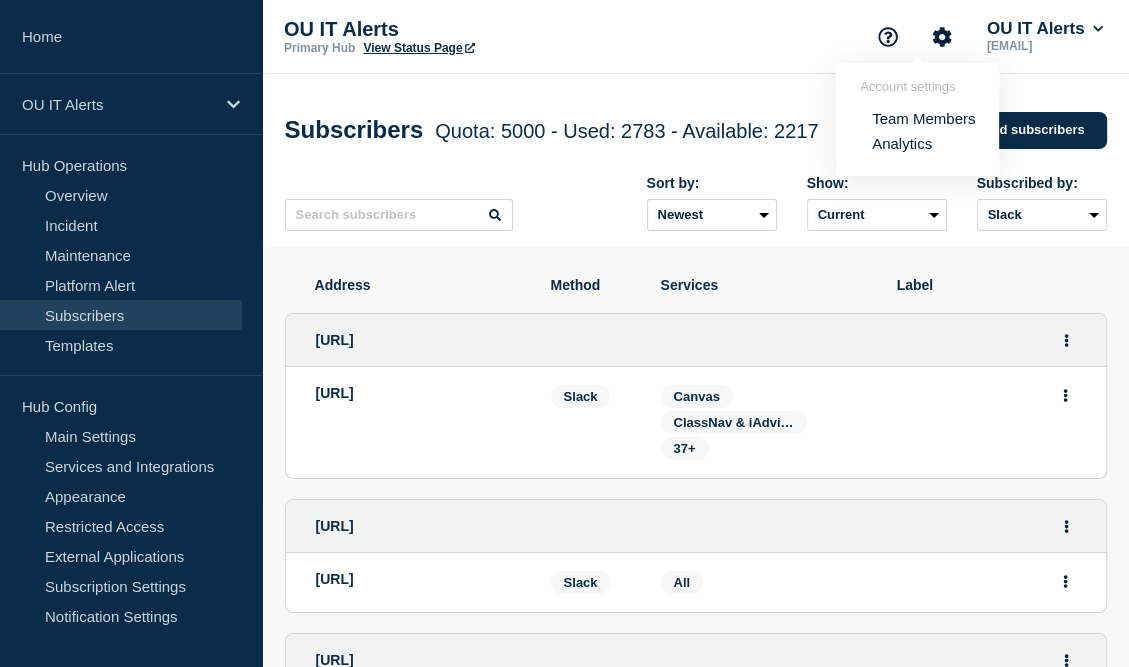 click on "Analytics" at bounding box center [902, 143] 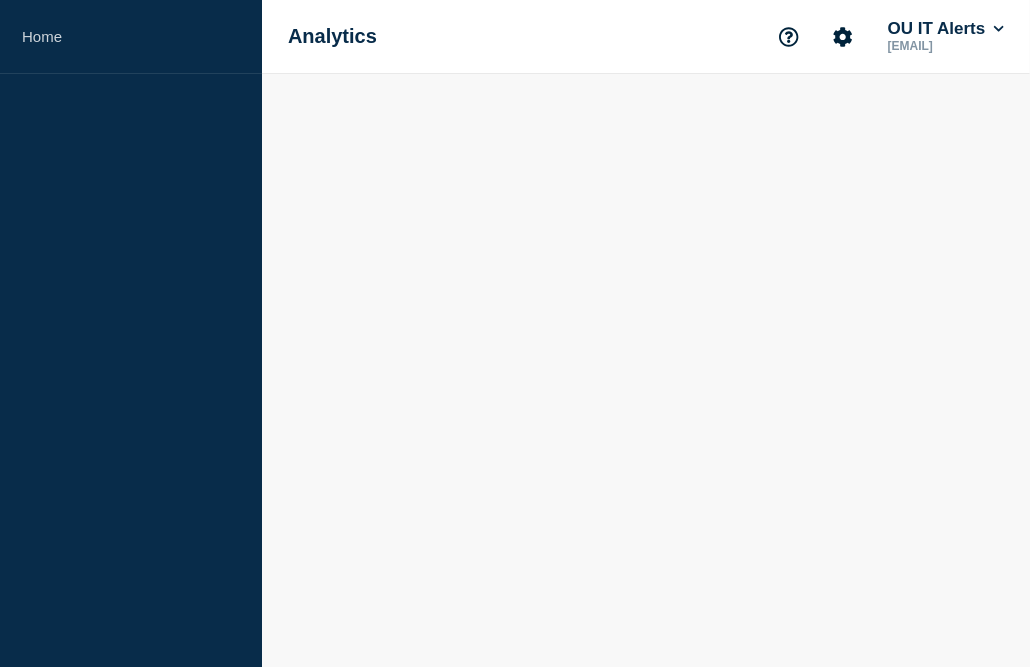 scroll, scrollTop: 4, scrollLeft: 0, axis: vertical 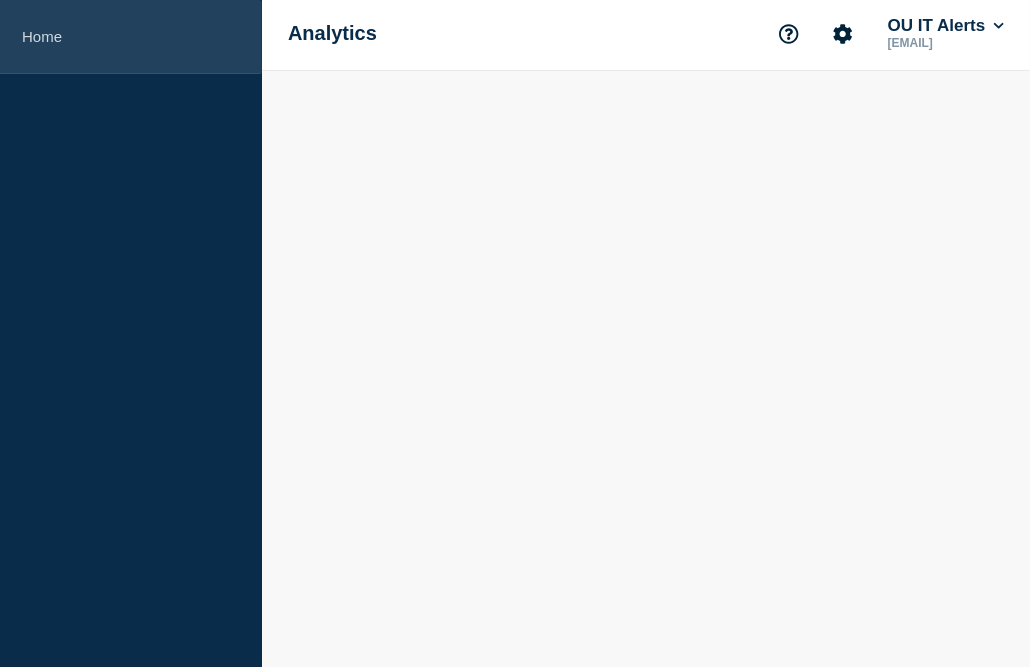 click on "Home" at bounding box center [131, 37] 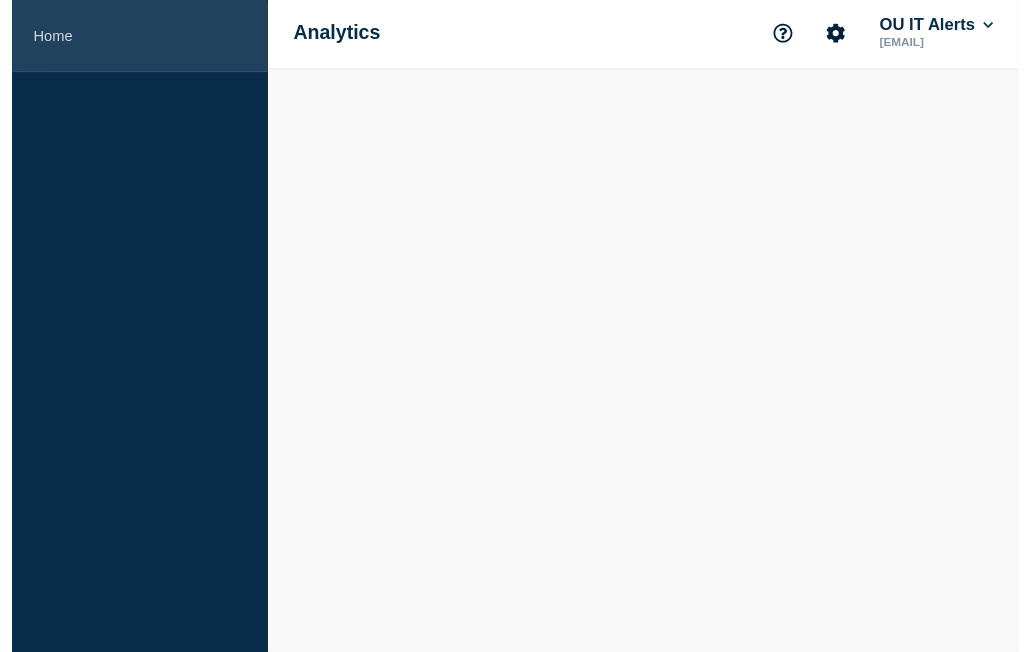 scroll, scrollTop: 0, scrollLeft: 0, axis: both 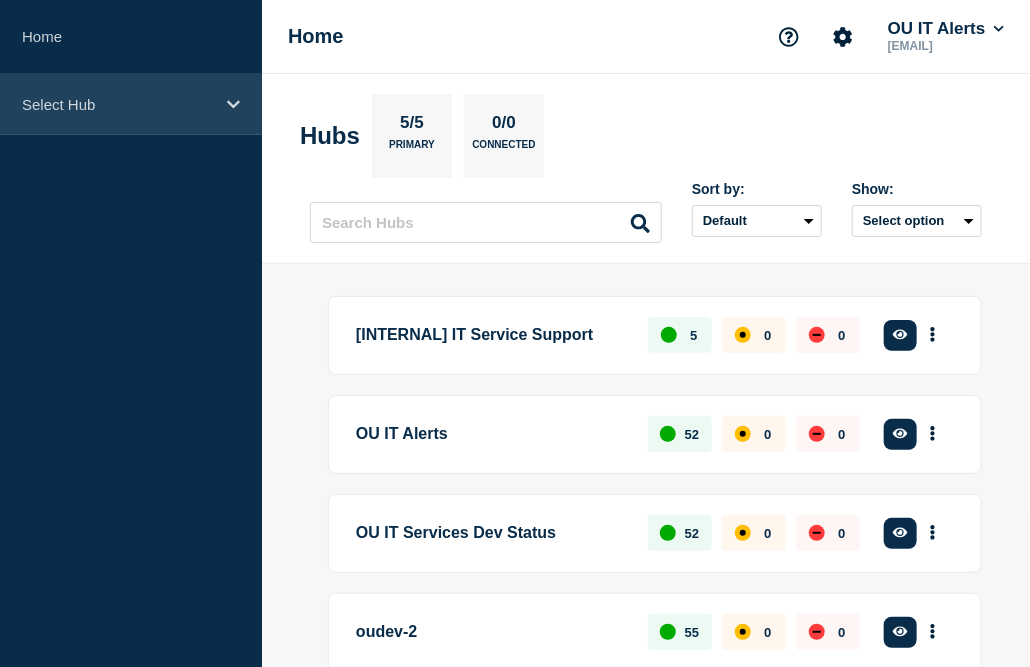 click on "Select Hub" at bounding box center (118, 104) 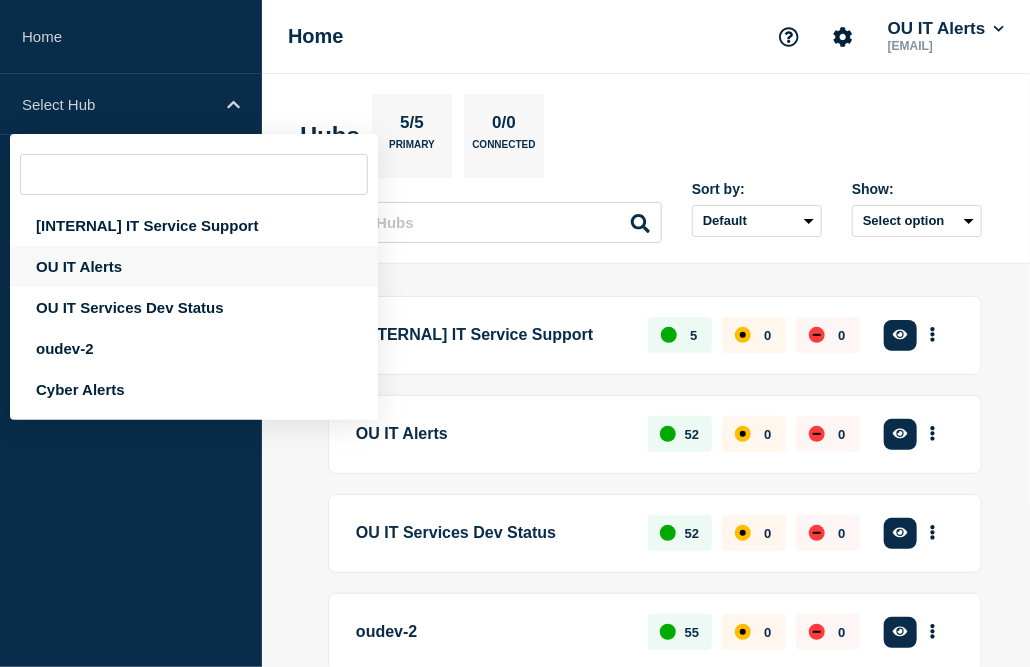 click on "OU IT Alerts" at bounding box center (194, 266) 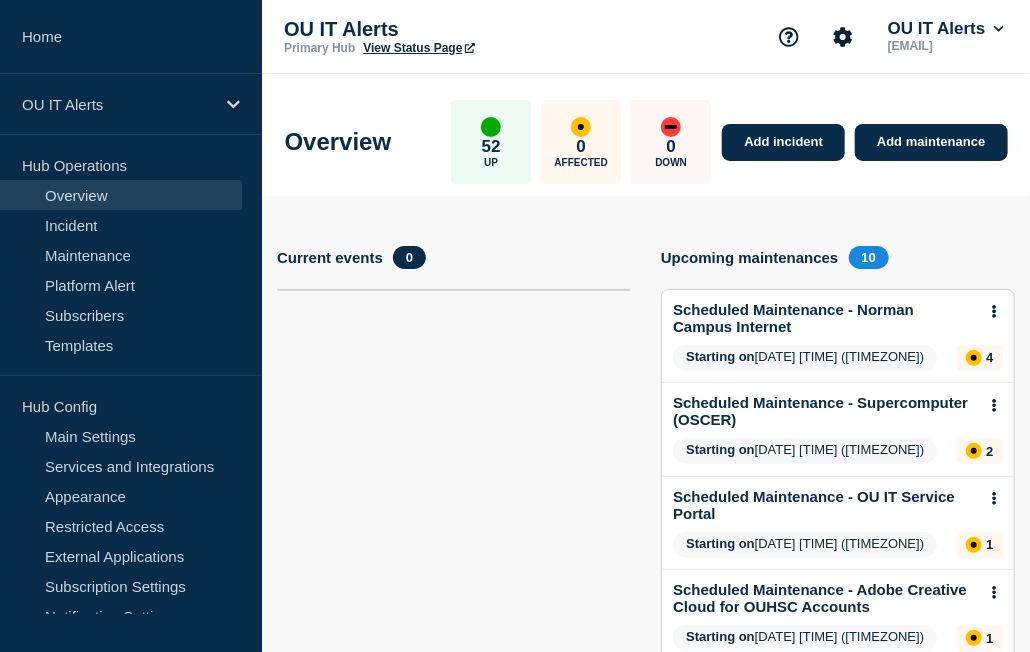 drag, startPoint x: 255, startPoint y: 249, endPoint x: 264, endPoint y: 328, distance: 79.51101 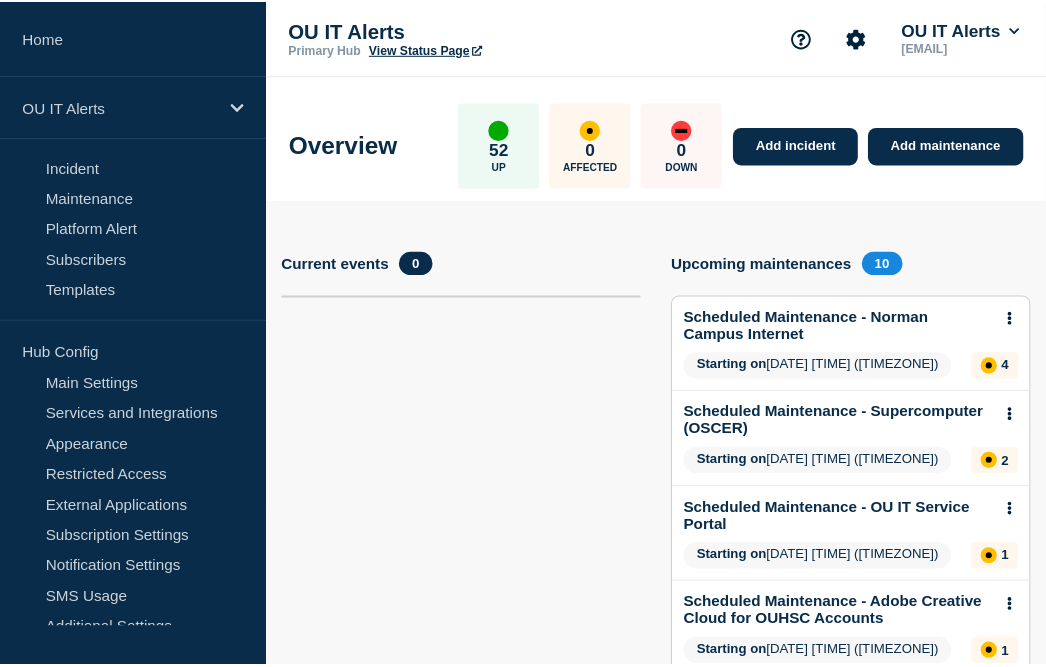 scroll, scrollTop: 121, scrollLeft: 0, axis: vertical 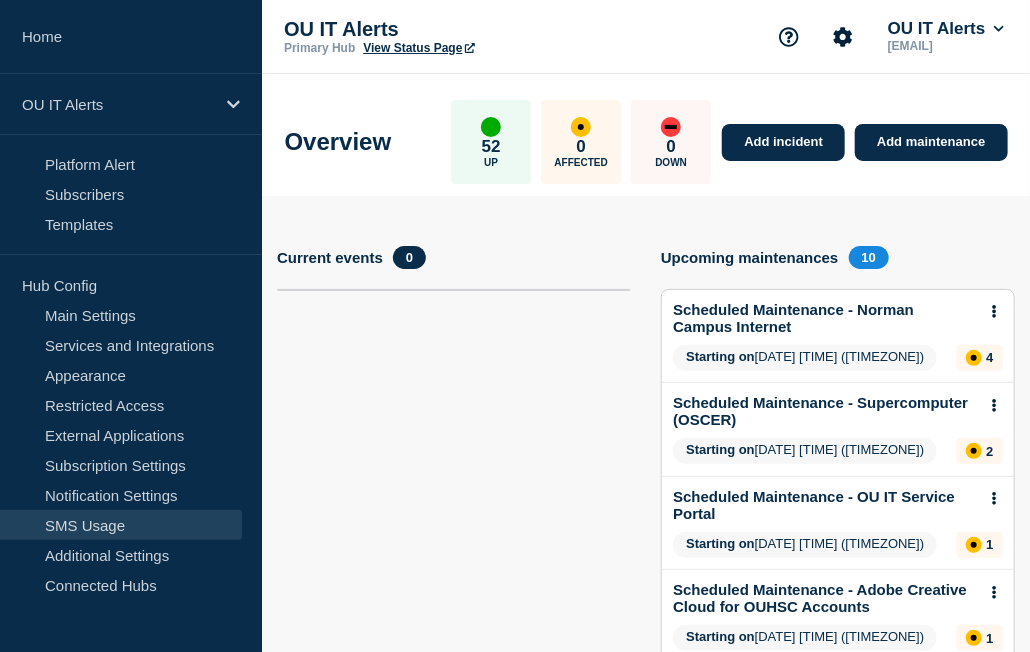 click on "SMS Usage" at bounding box center [121, 525] 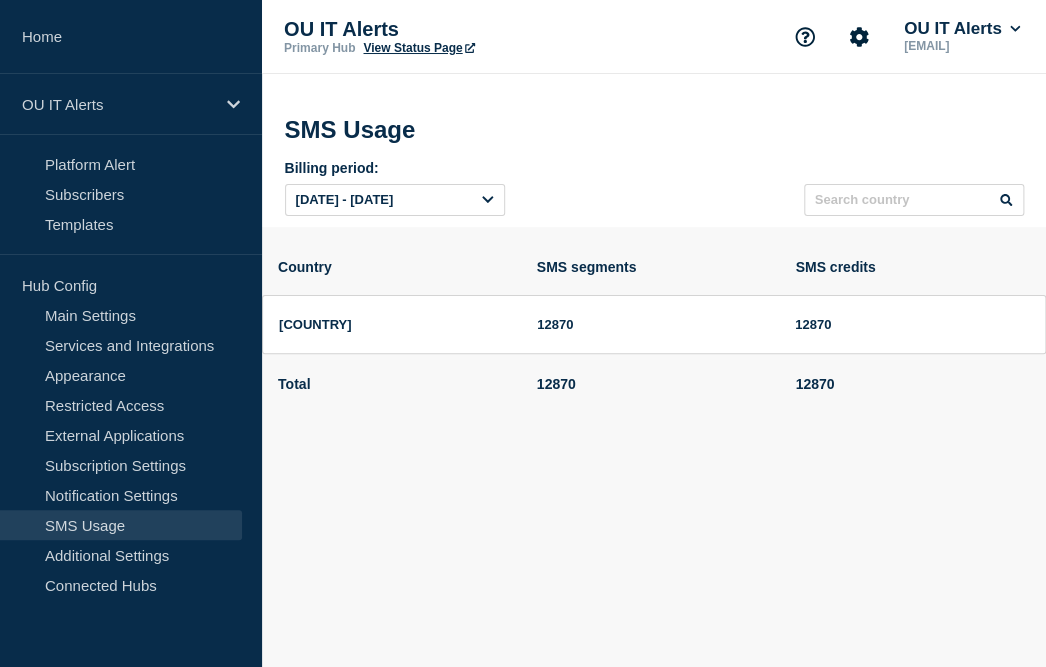 click on "[DATE] - [DATE]" at bounding box center (395, 200) 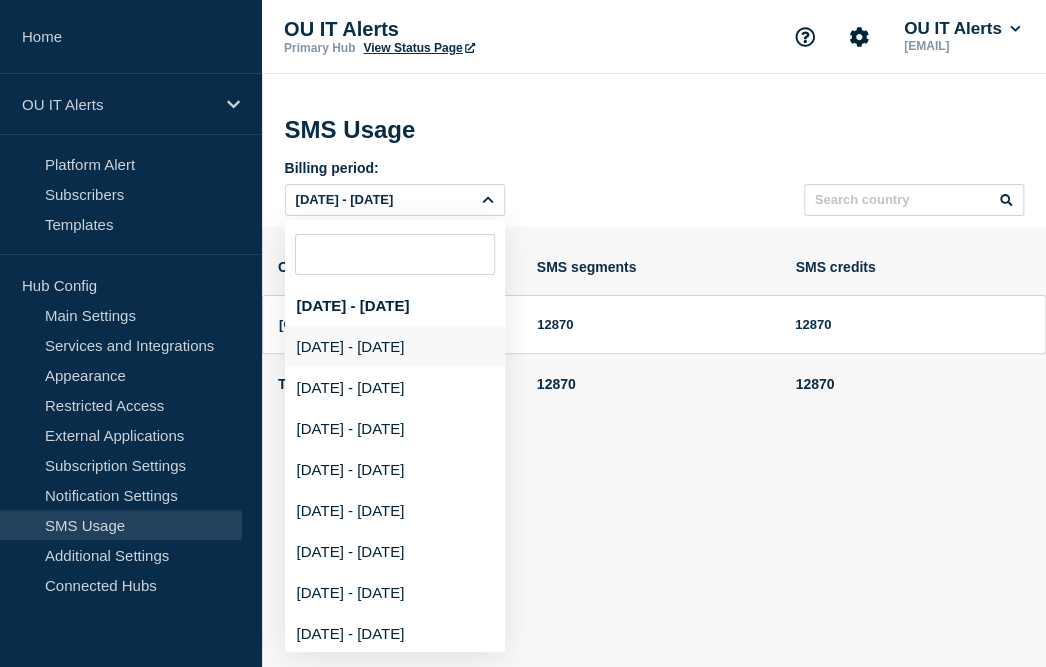 click on "[DATE] - [DATE]" at bounding box center (395, 346) 